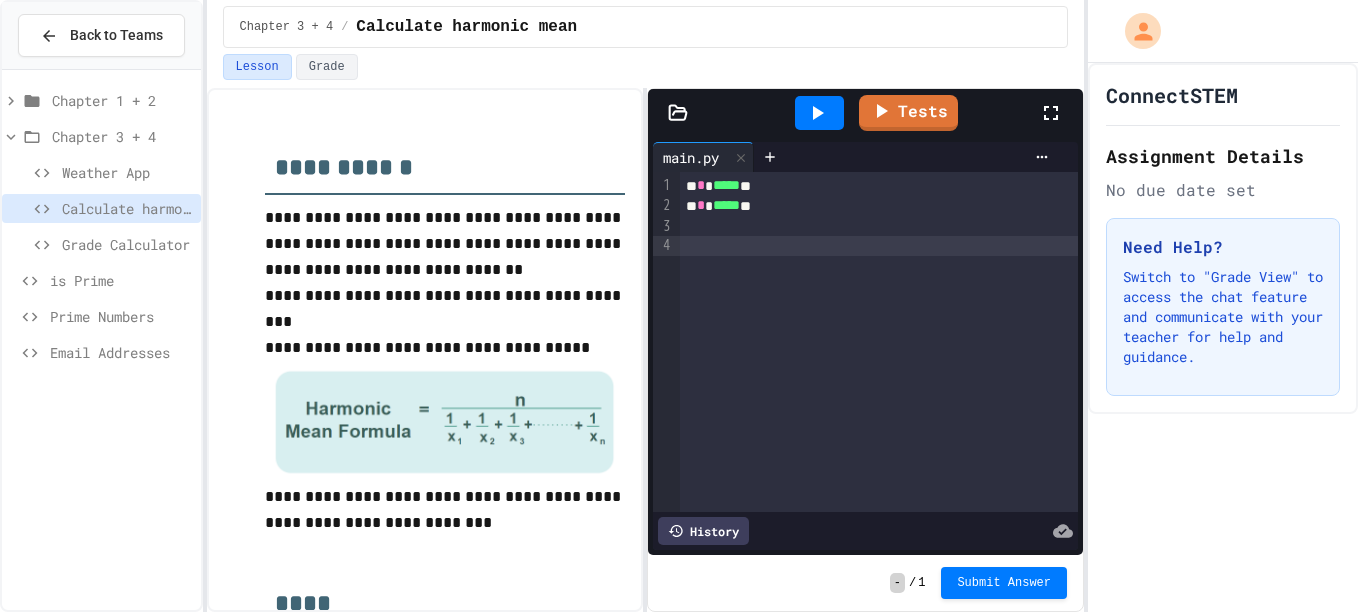 scroll, scrollTop: 0, scrollLeft: 0, axis: both 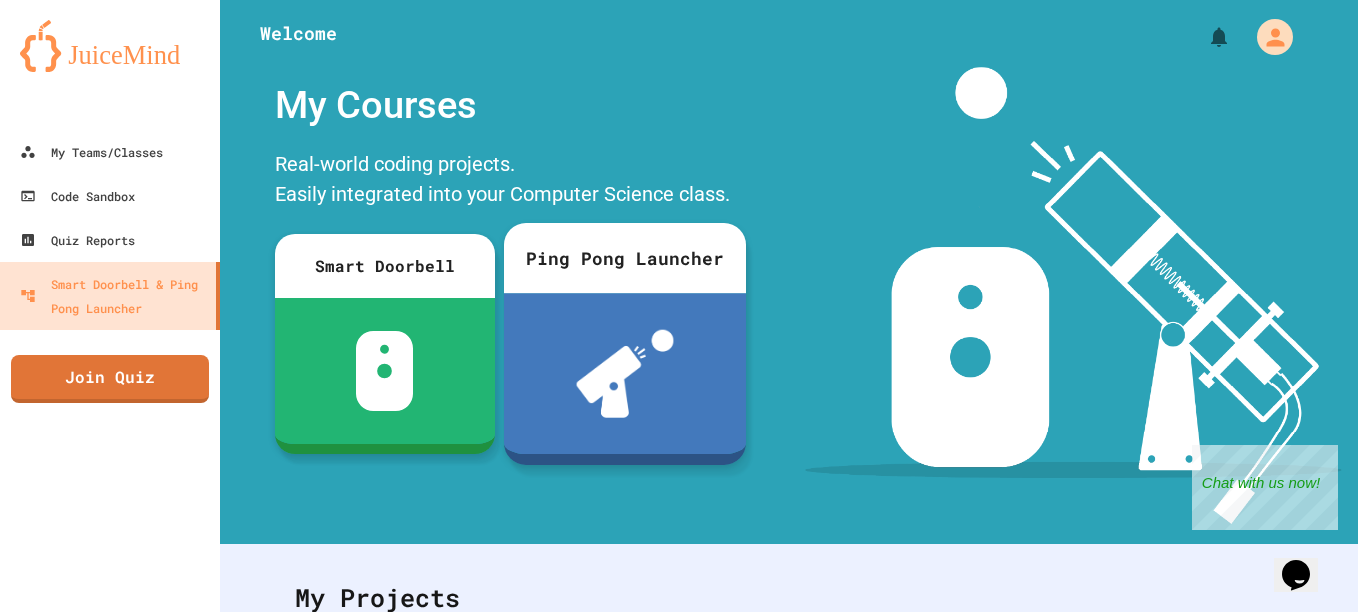 click at bounding box center (625, 373) 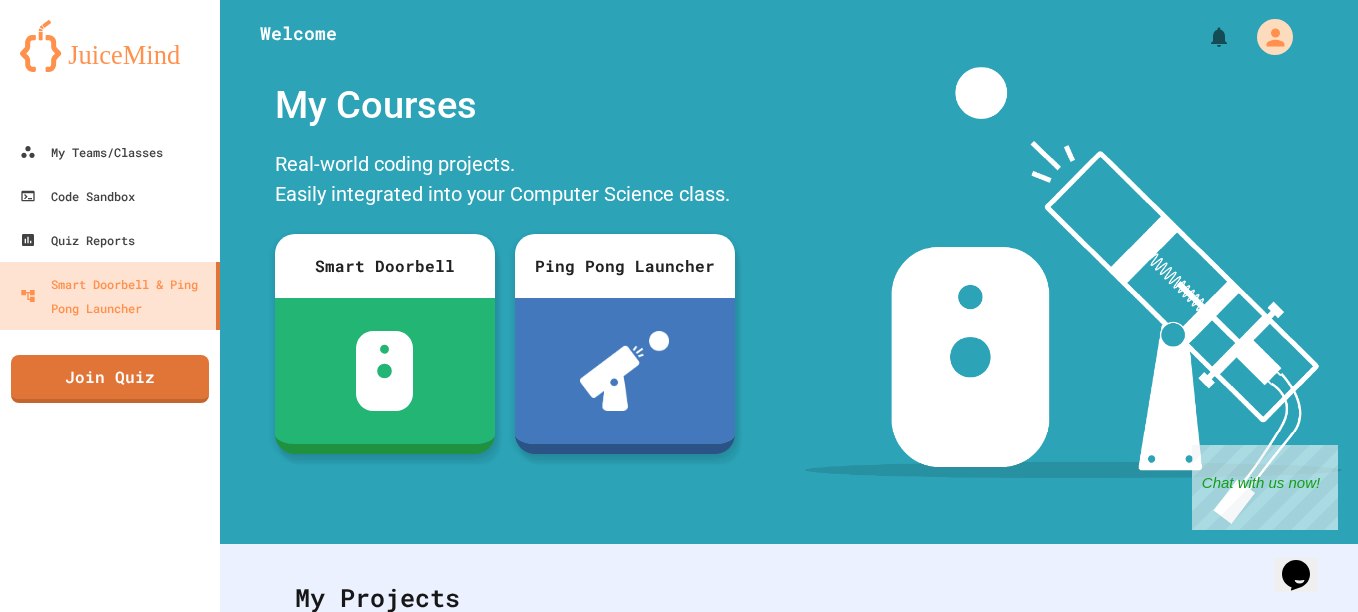 drag, startPoint x: 685, startPoint y: 470, endPoint x: 247, endPoint y: 319, distance: 463.29797 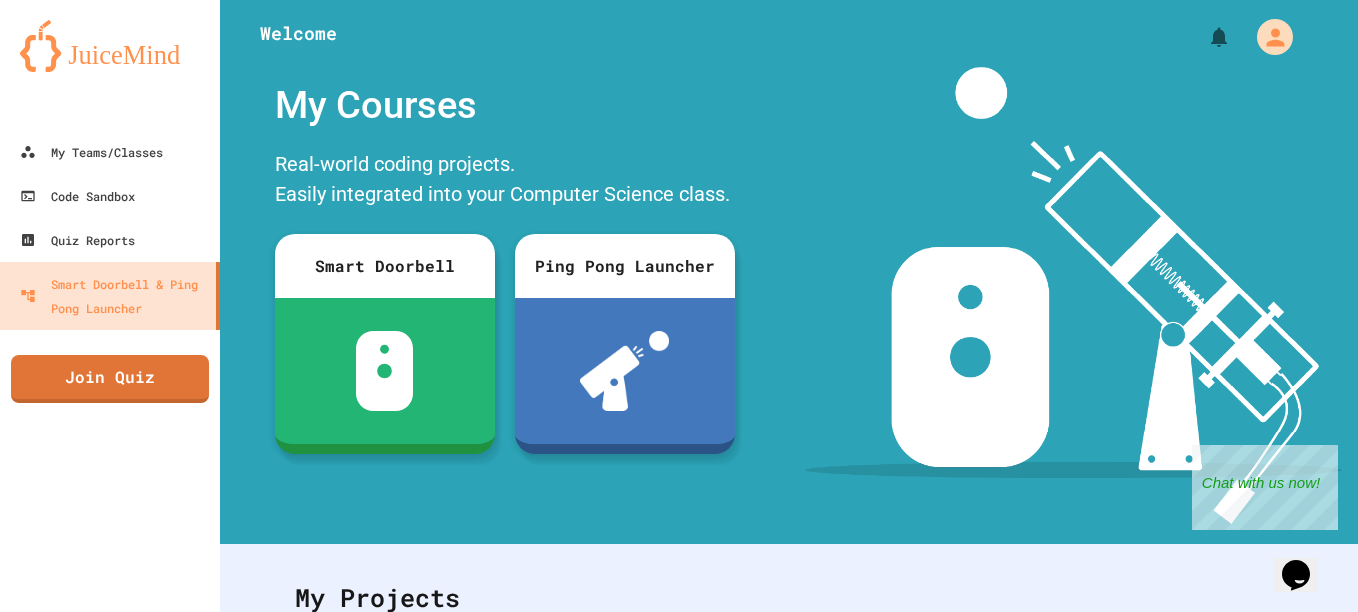 click 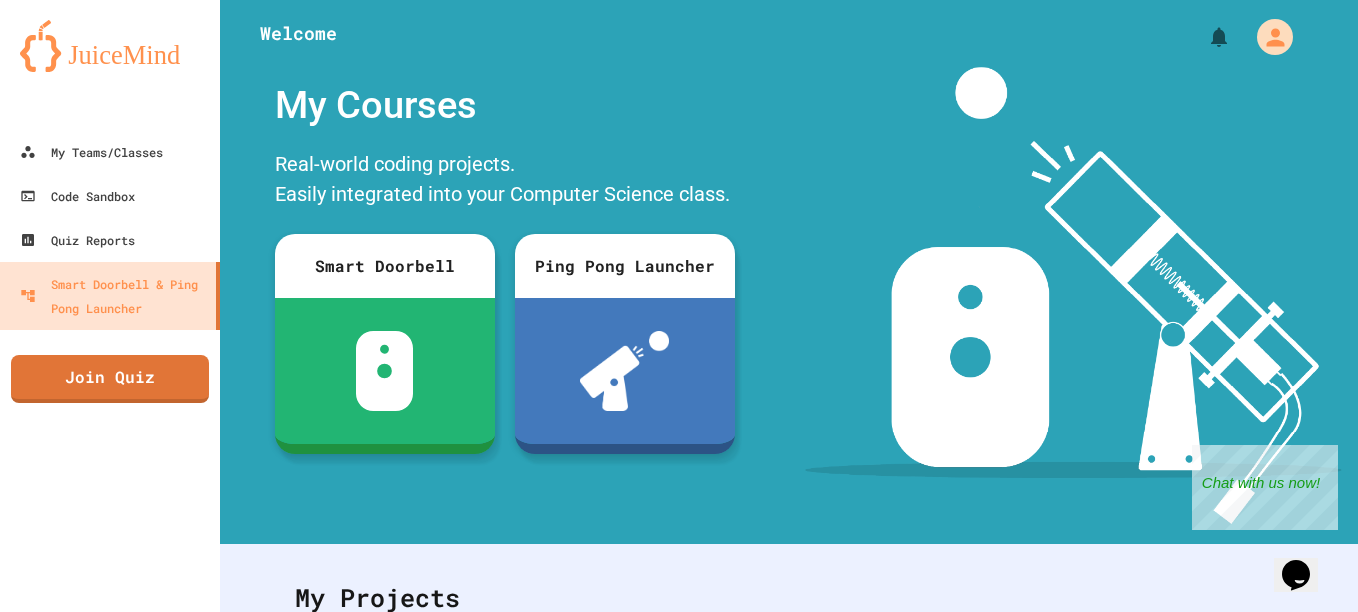 click at bounding box center [127, 862] 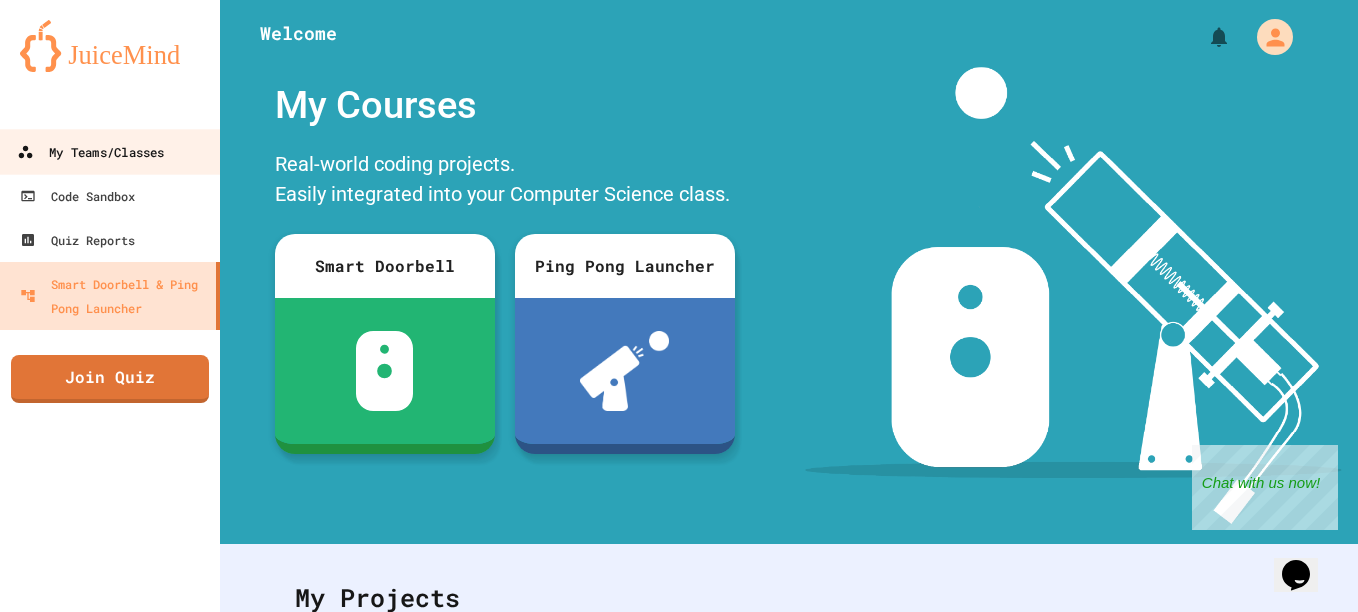 click on "My Teams/Classes" at bounding box center (90, 152) 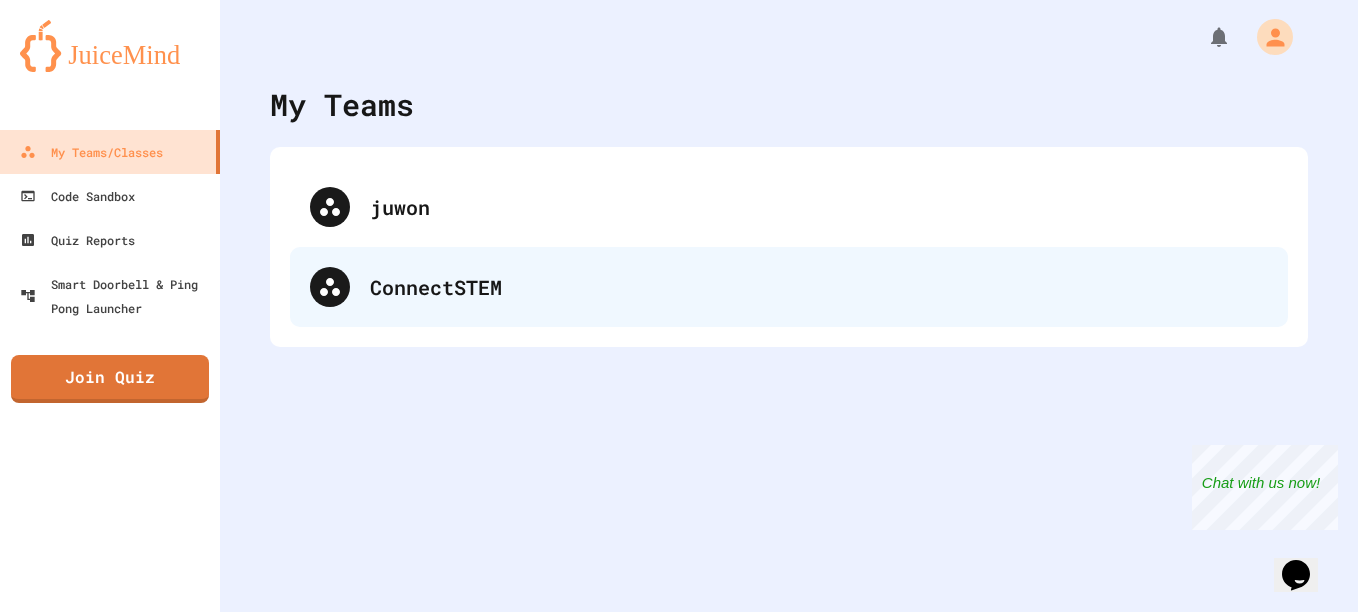 click on "ConnectSTEM" at bounding box center [789, 287] 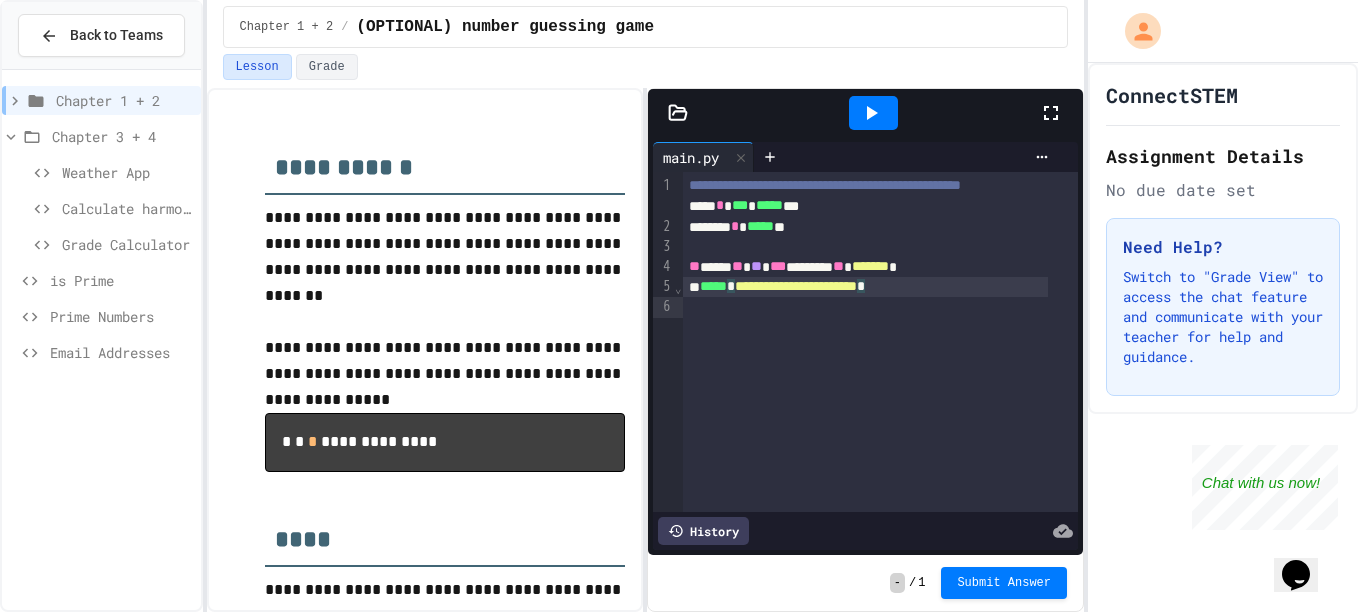 click on "**********" at bounding box center [865, 287] 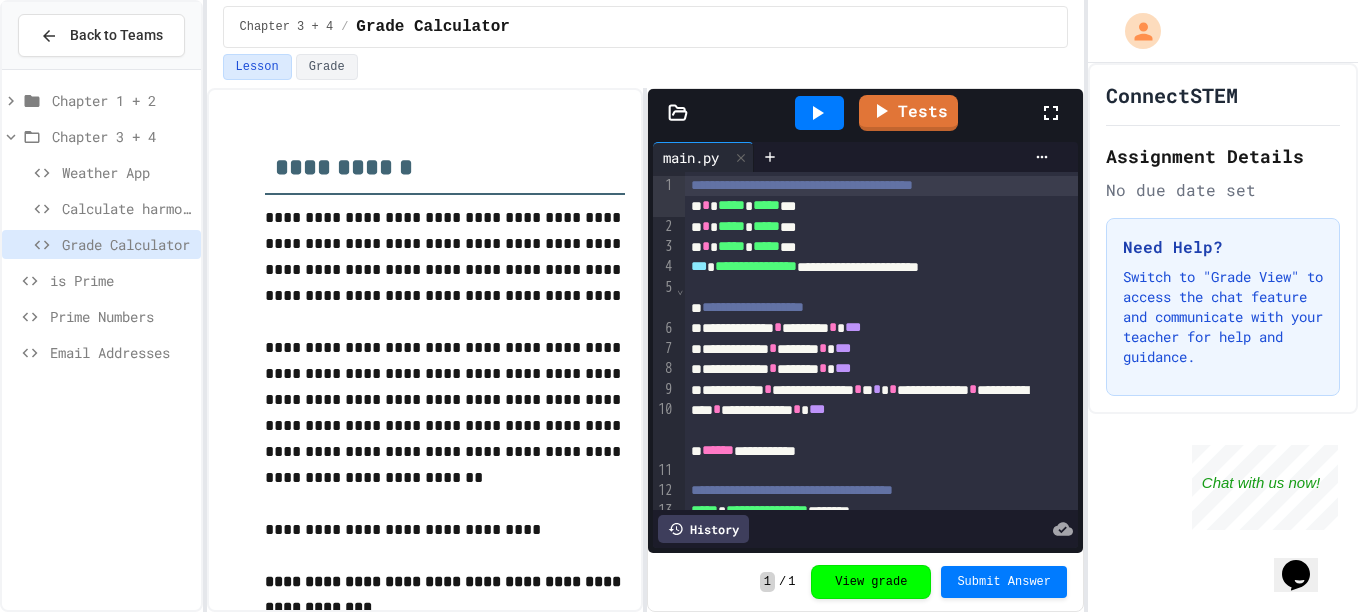 scroll, scrollTop: 66, scrollLeft: 0, axis: vertical 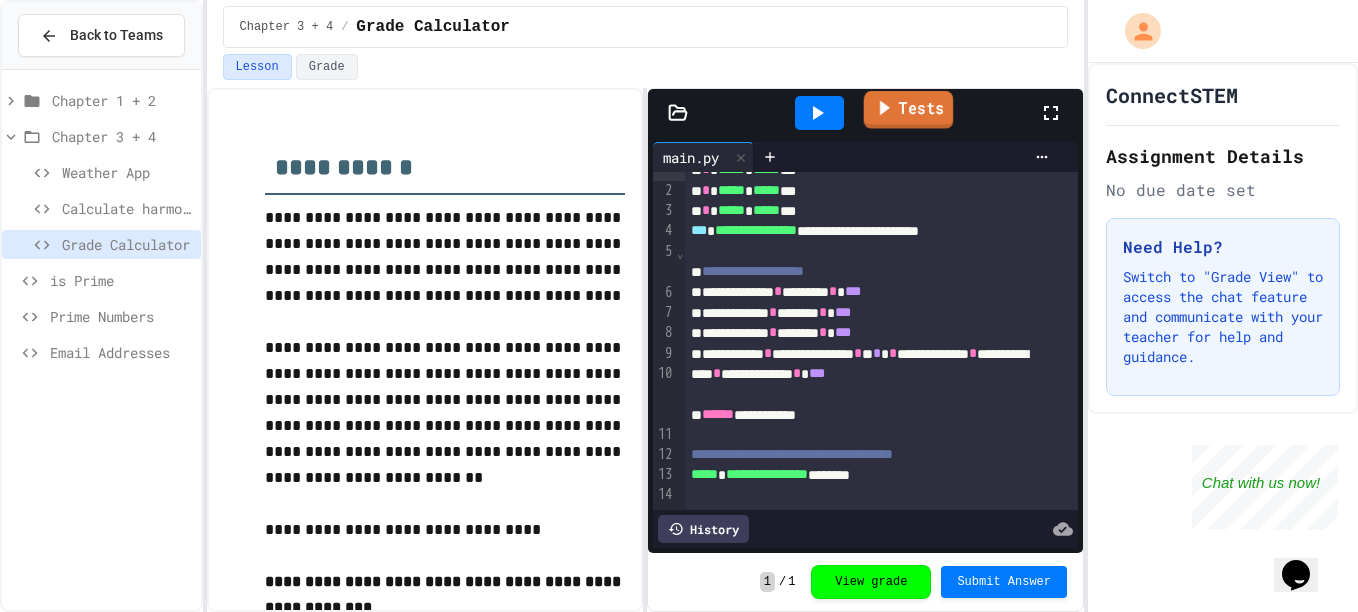 click on "Tests" at bounding box center (908, 110) 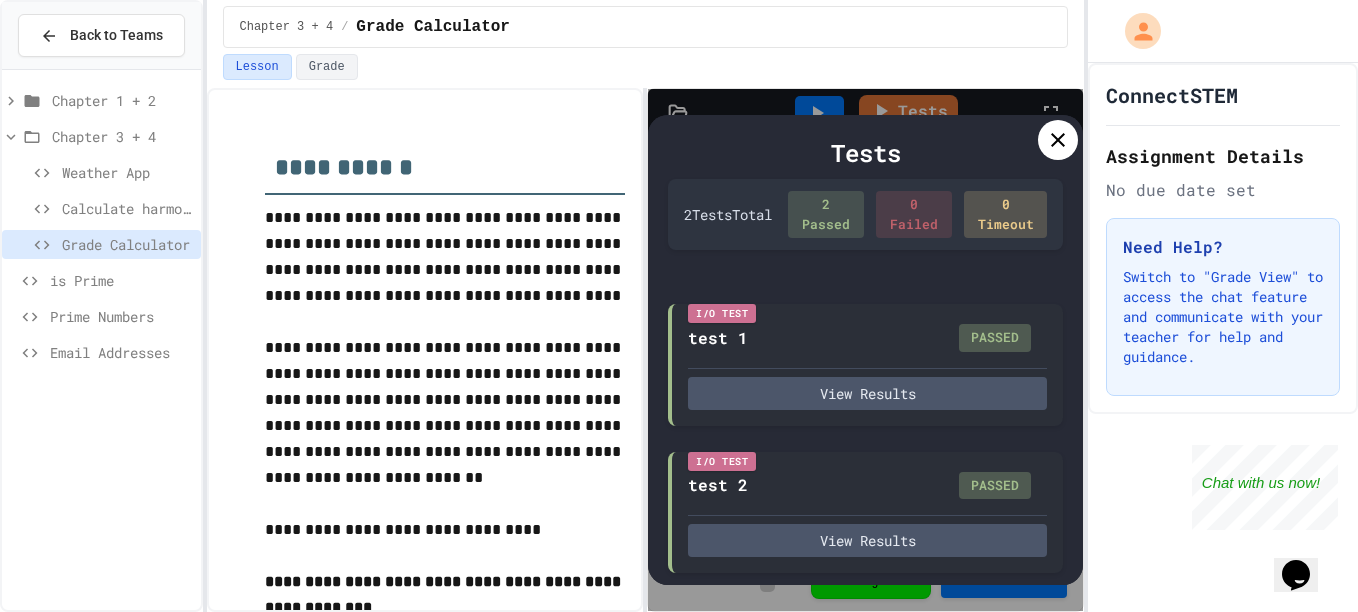 click 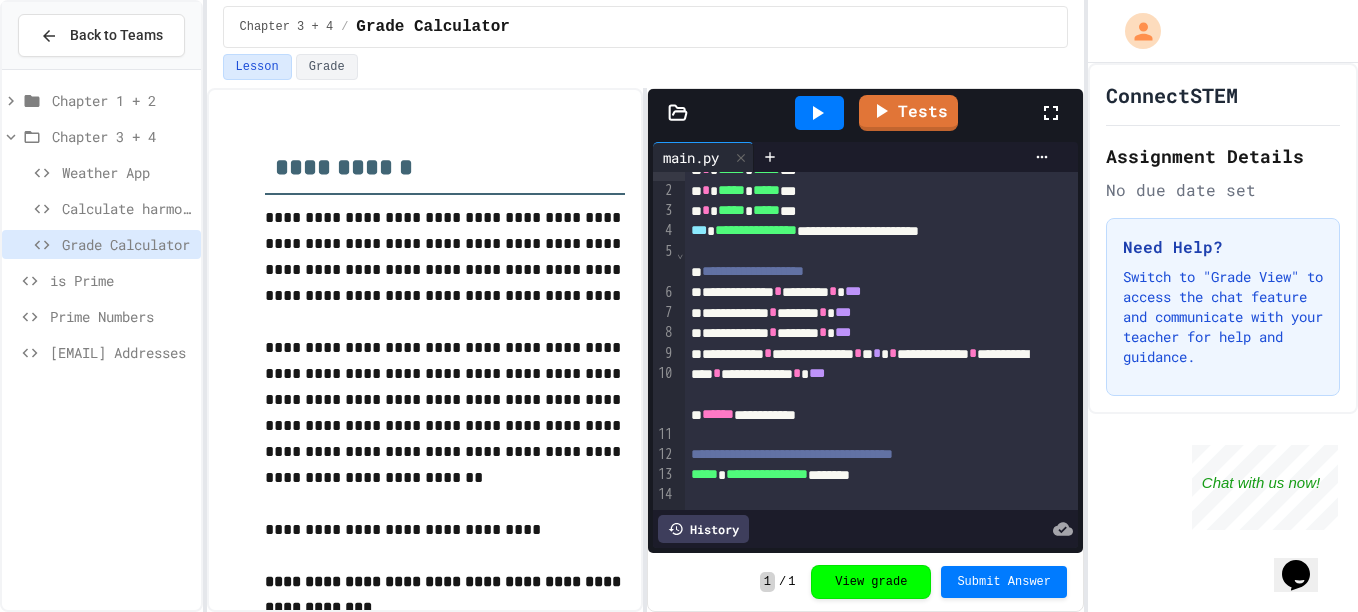 click on "Weather App" at bounding box center [127, 172] 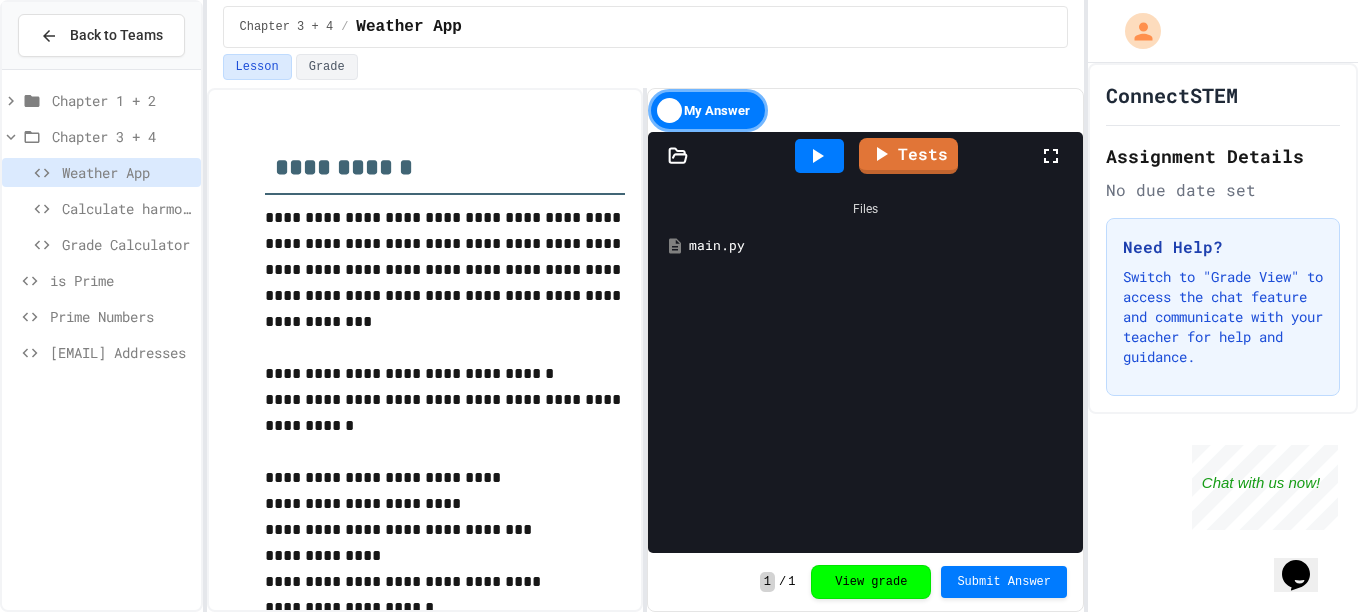 click on "Chapter 1 + 2" at bounding box center [122, 100] 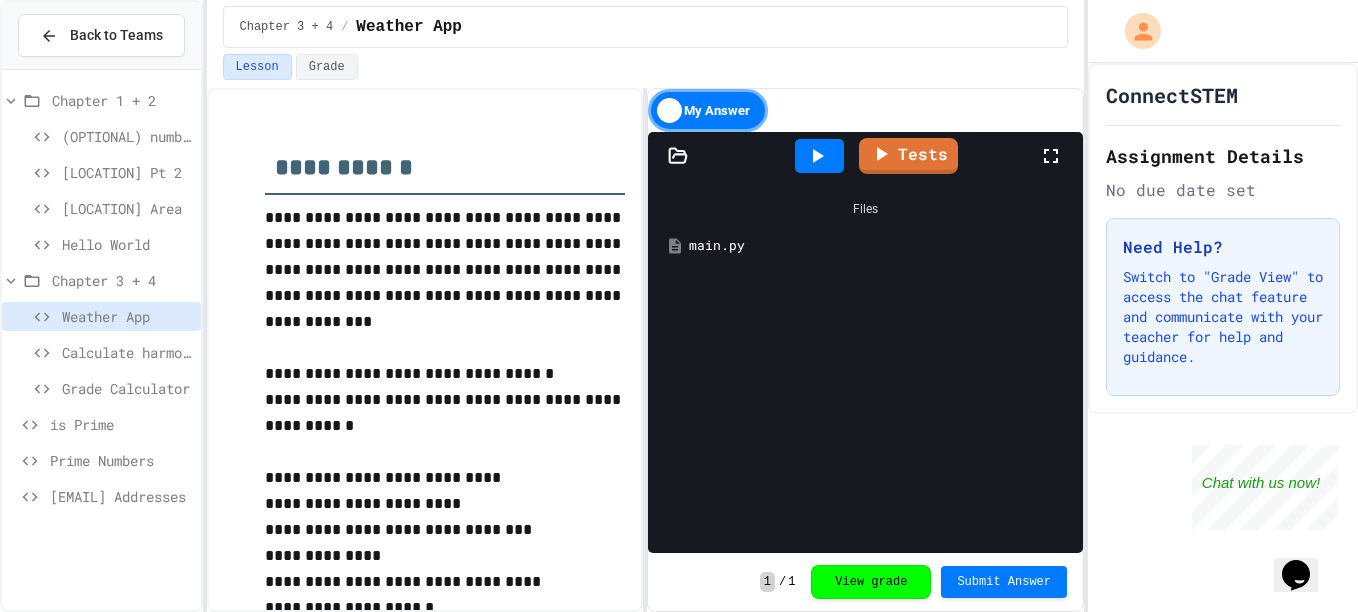 click on "(OPTIONAL) number guessing game" at bounding box center (127, 136) 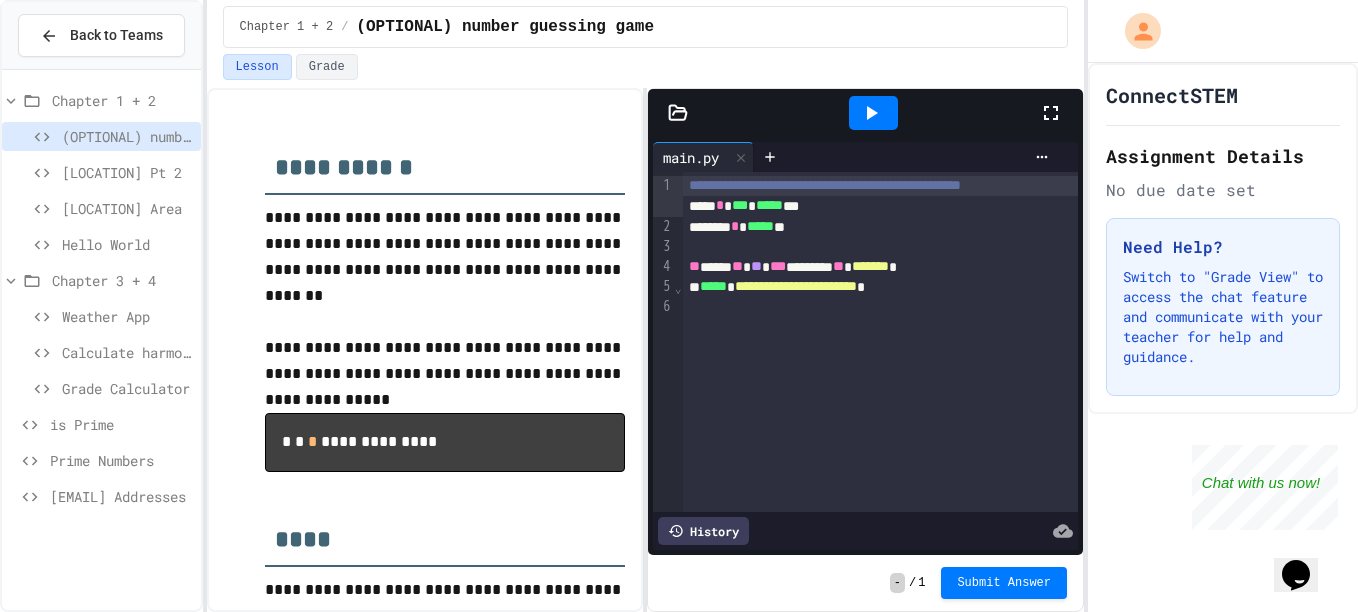 click on "Calculate harmonic mean" at bounding box center (127, 352) 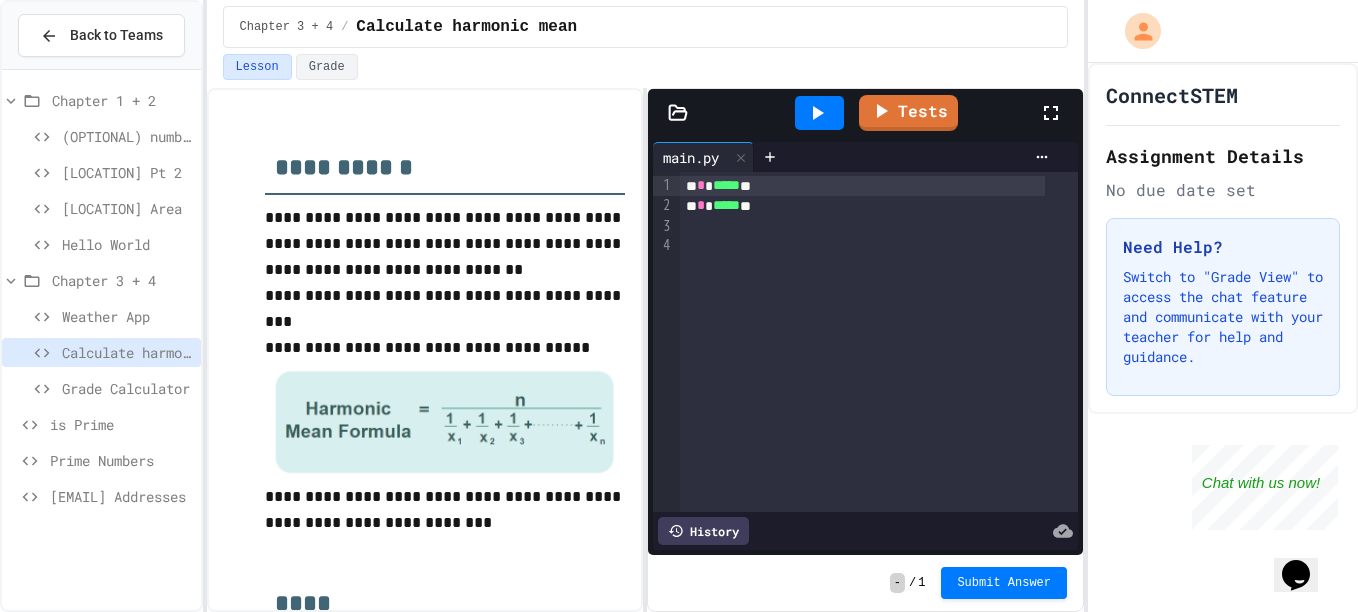 click on "* *   ***** **" at bounding box center (862, 206) 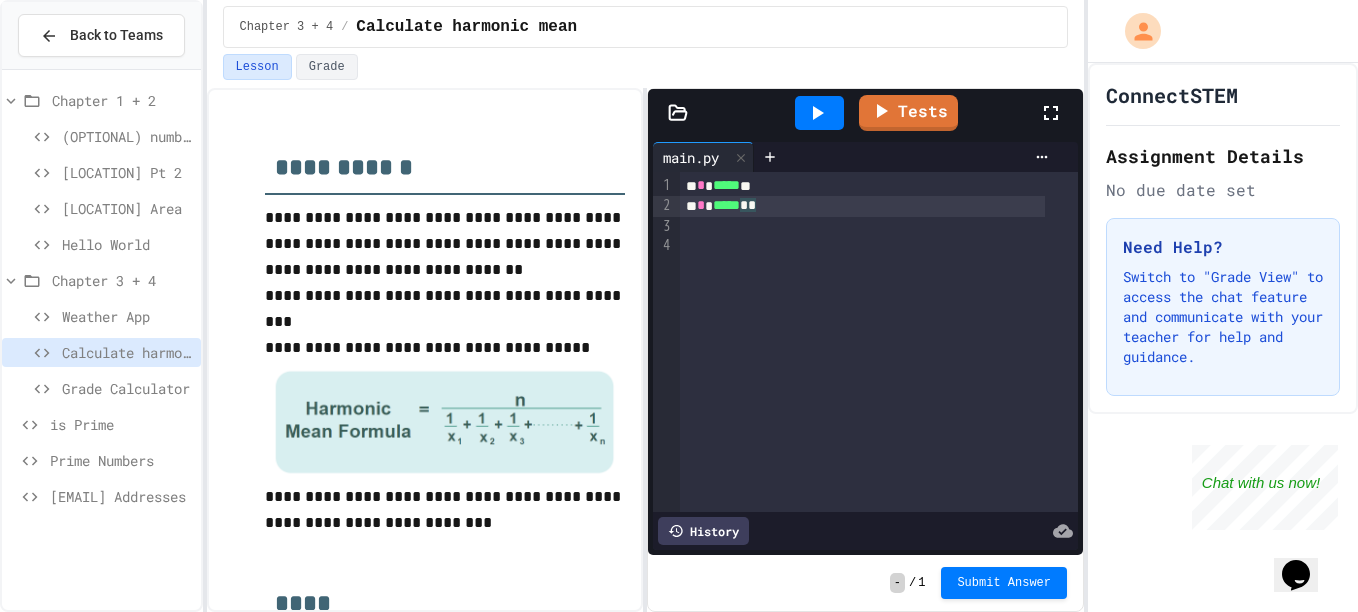 click at bounding box center (879, 227) 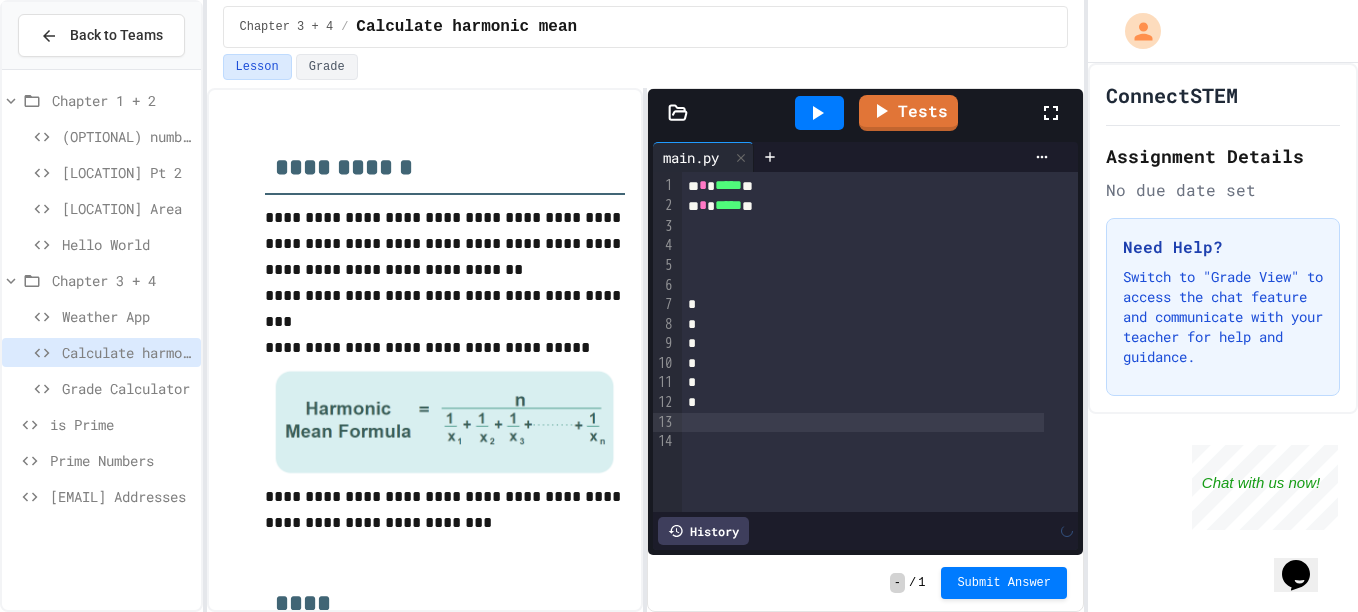 scroll, scrollTop: 0, scrollLeft: 0, axis: both 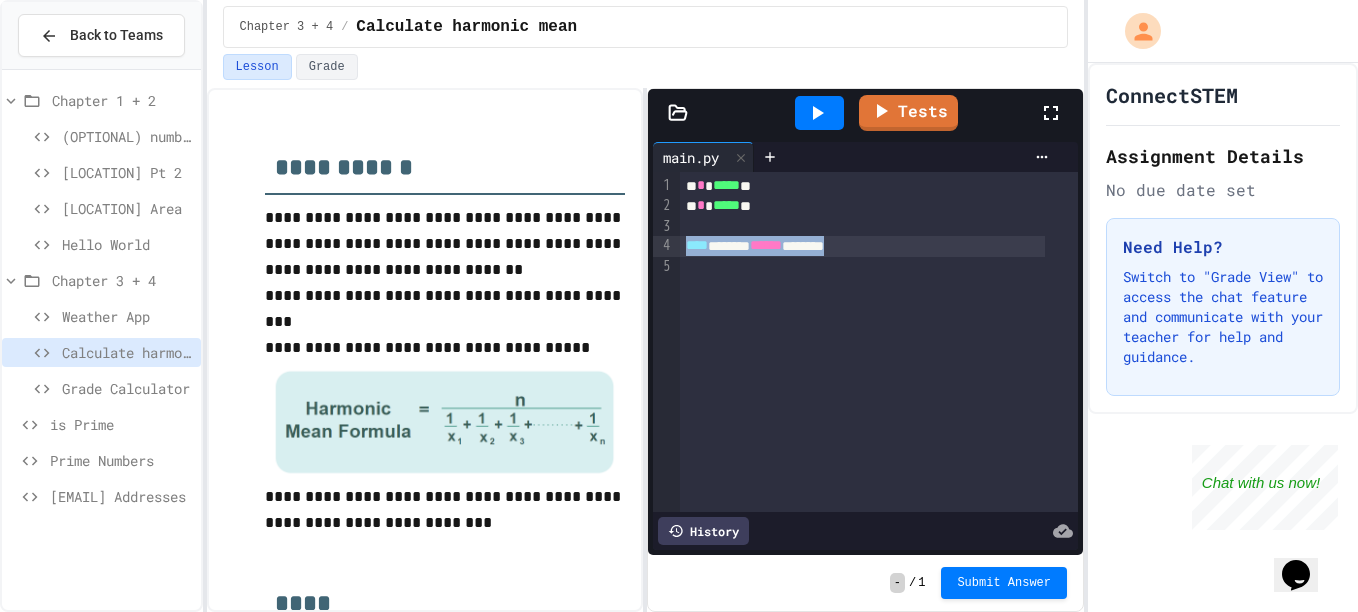 drag, startPoint x: 913, startPoint y: 251, endPoint x: 688, endPoint y: 249, distance: 225.0089 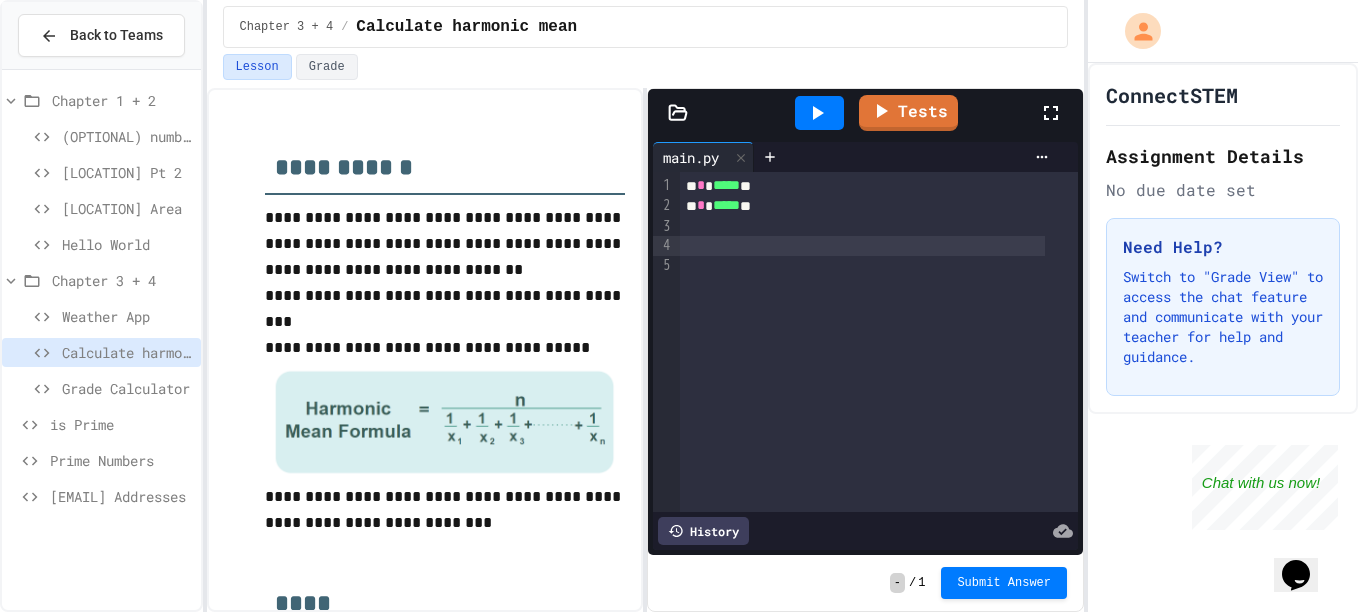 scroll, scrollTop: 244, scrollLeft: 0, axis: vertical 